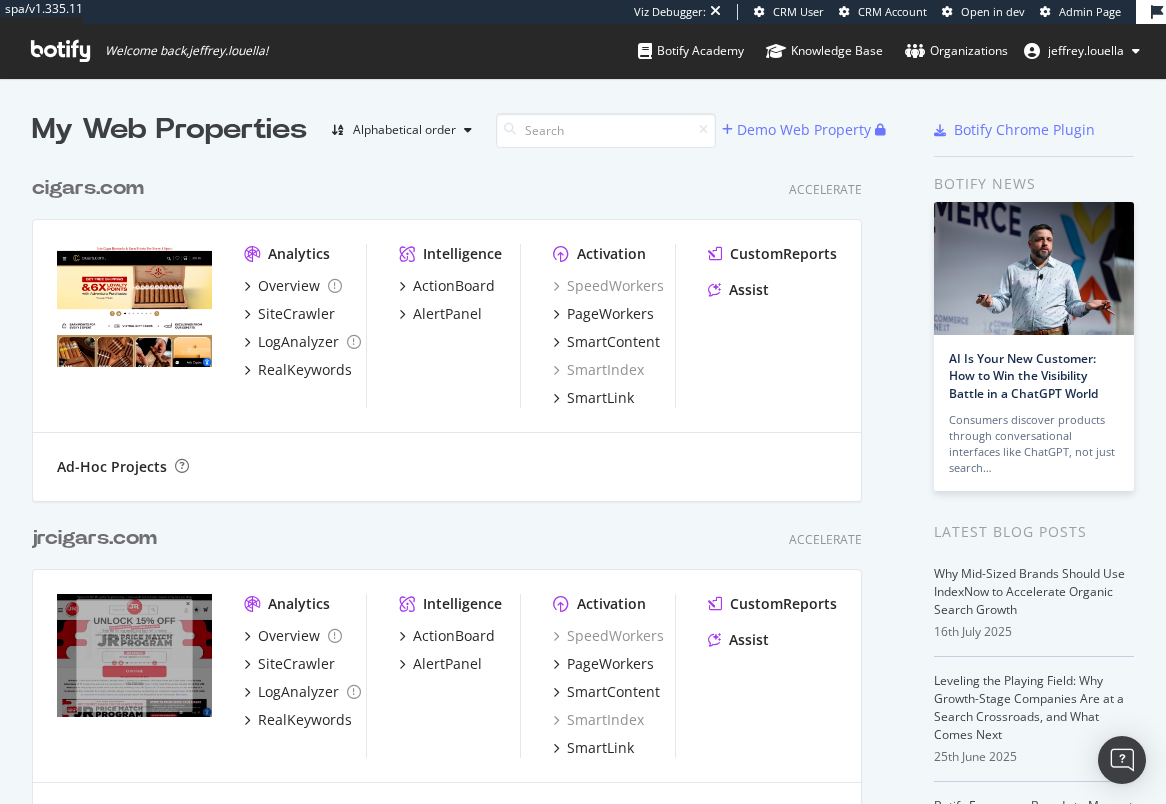 scroll, scrollTop: 0, scrollLeft: 0, axis: both 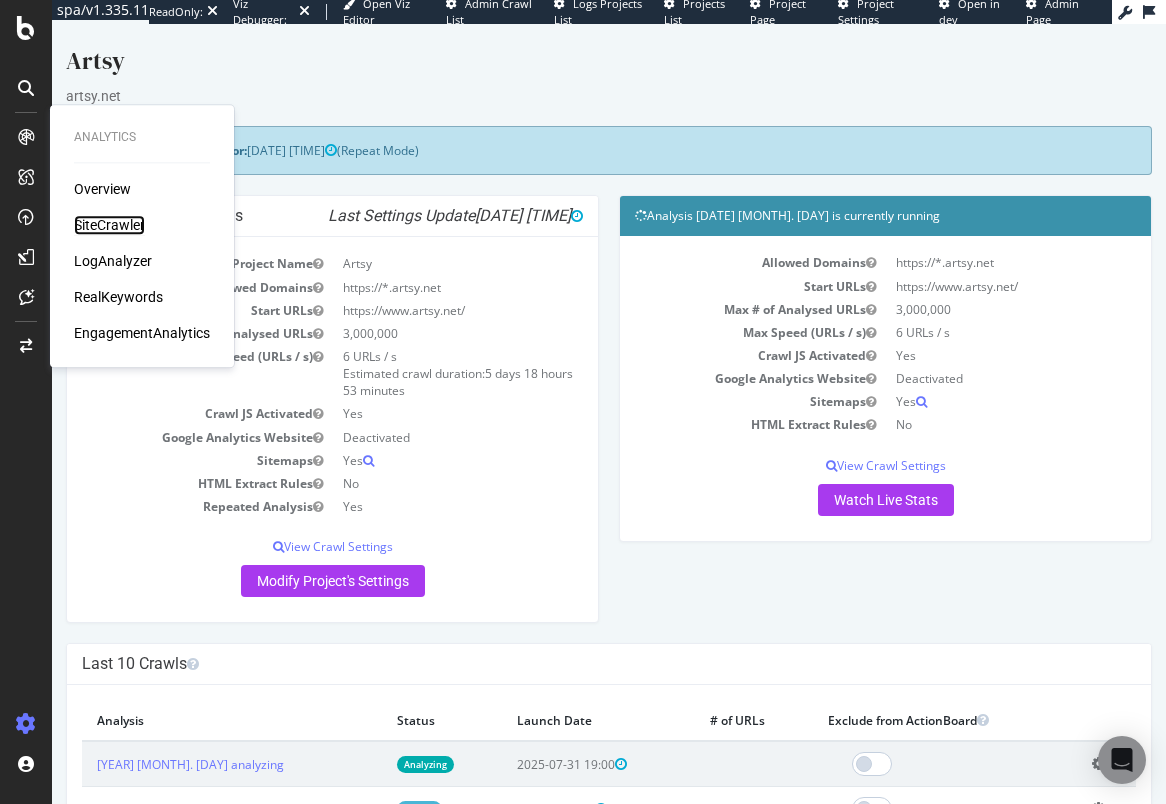 click on "SiteCrawler" at bounding box center (109, 225) 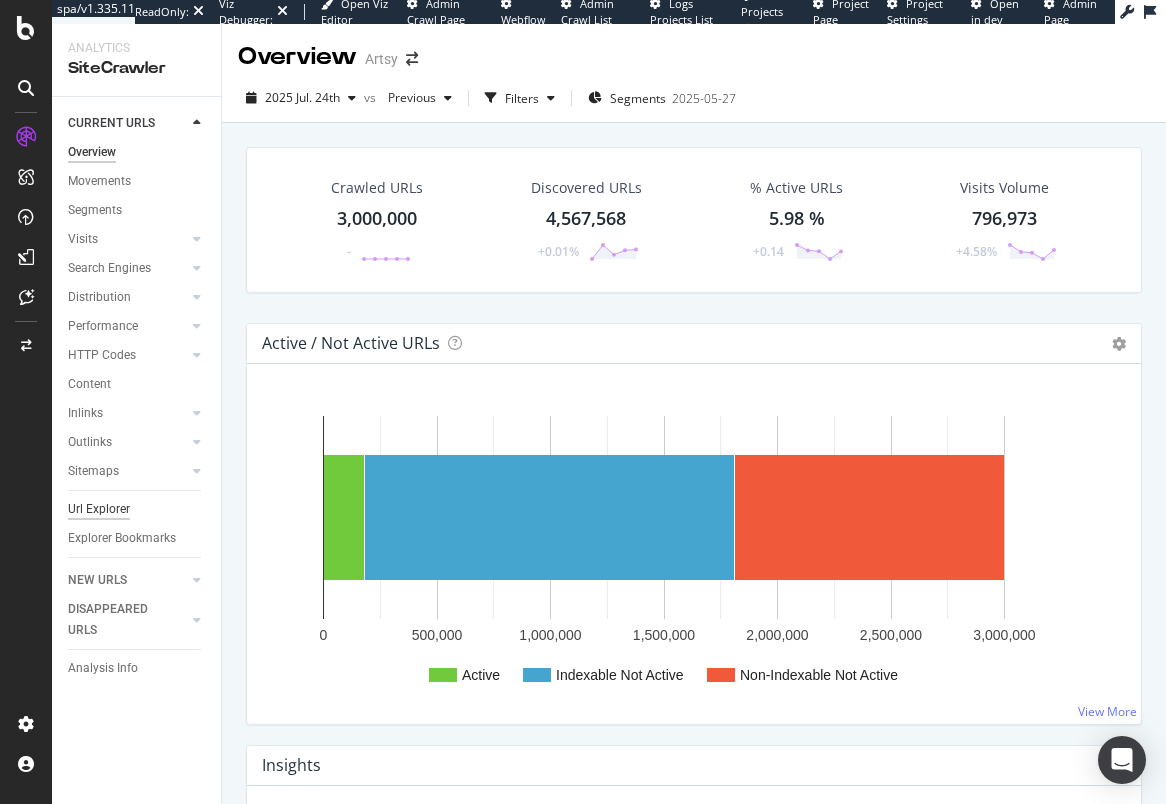 click on "Url Explorer" at bounding box center [99, 509] 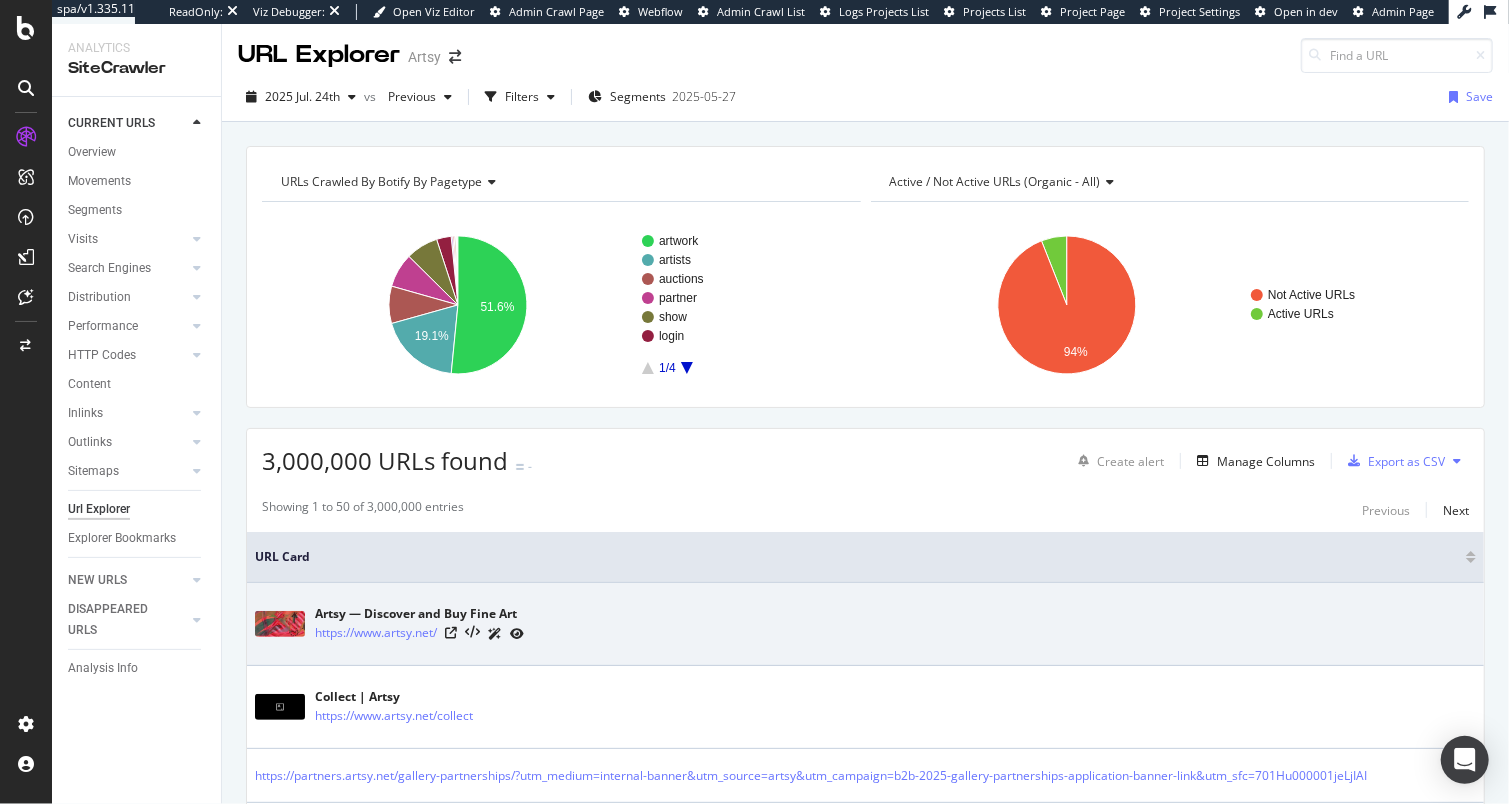 scroll, scrollTop: 0, scrollLeft: 0, axis: both 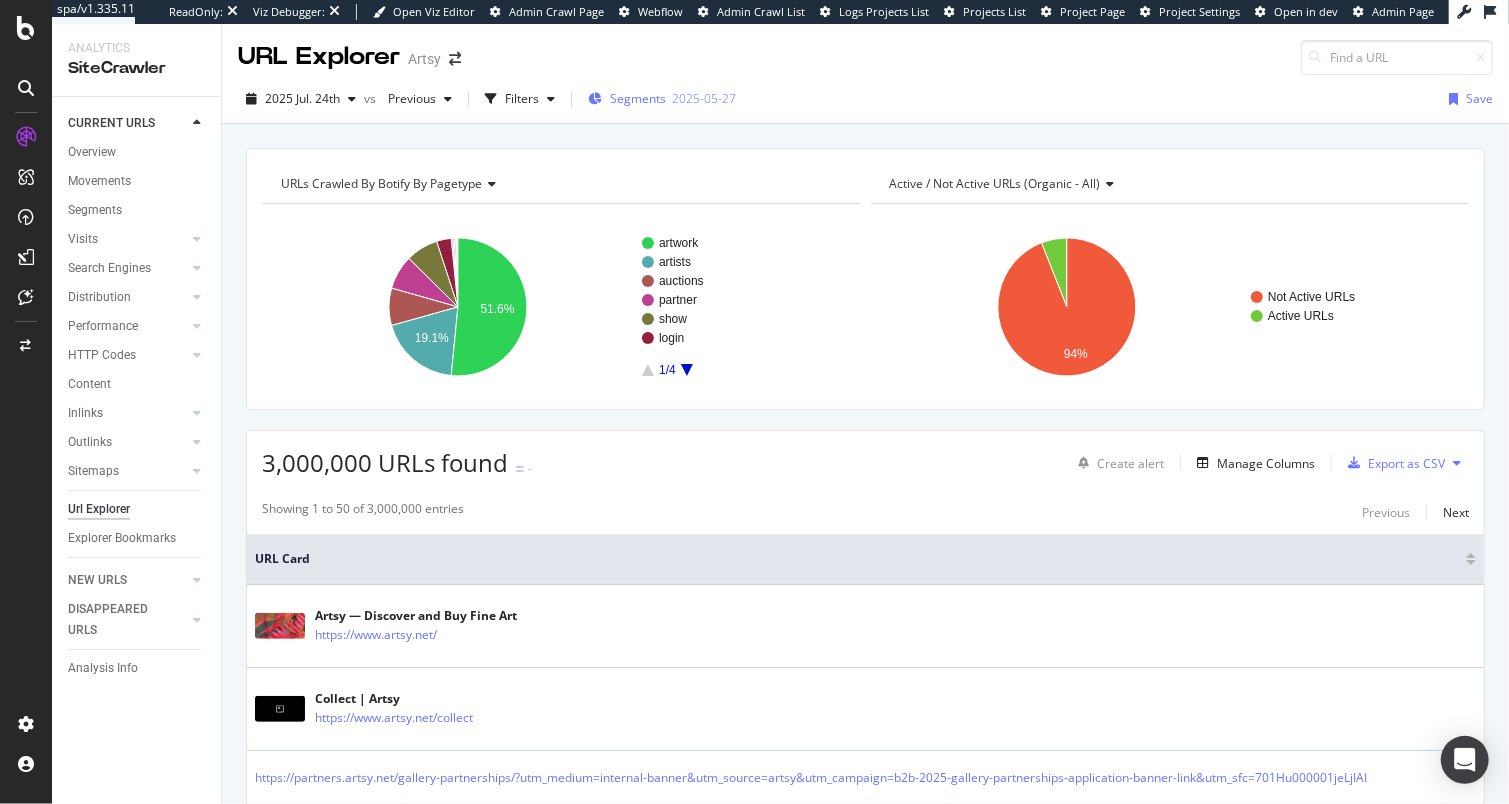 click on "Segments" at bounding box center (638, 98) 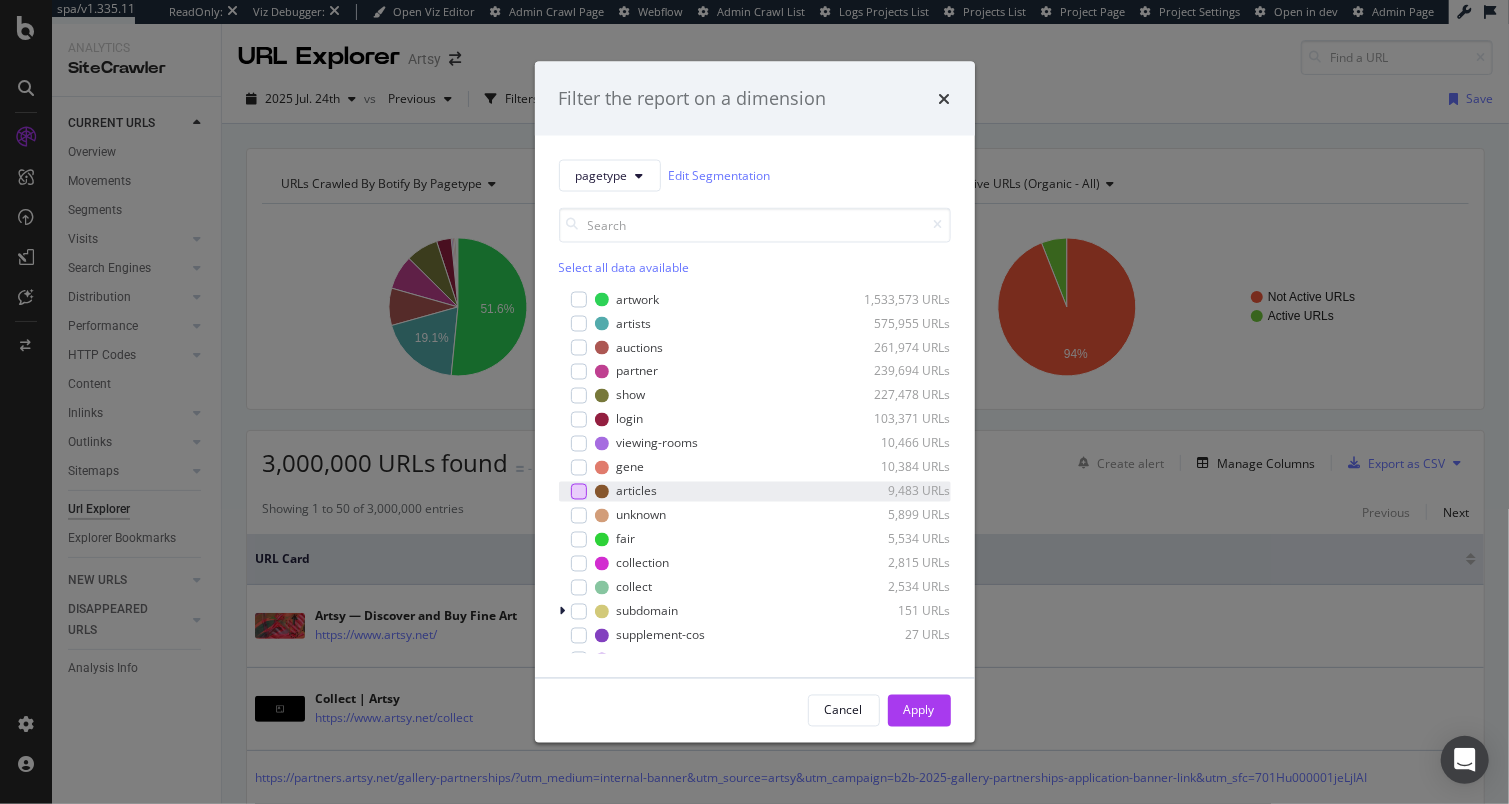 click at bounding box center [579, 491] 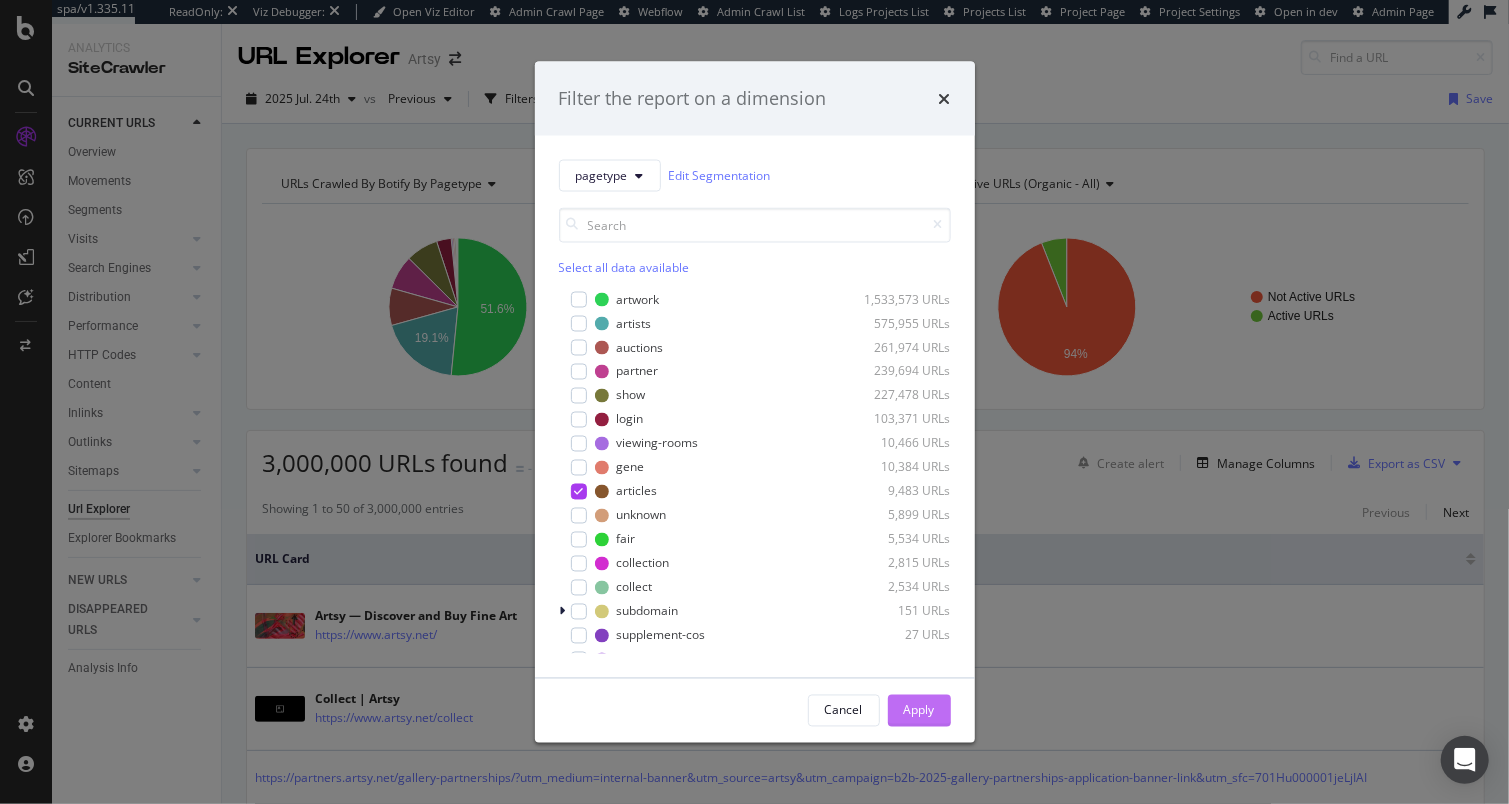 click on "Apply" at bounding box center [919, 710] 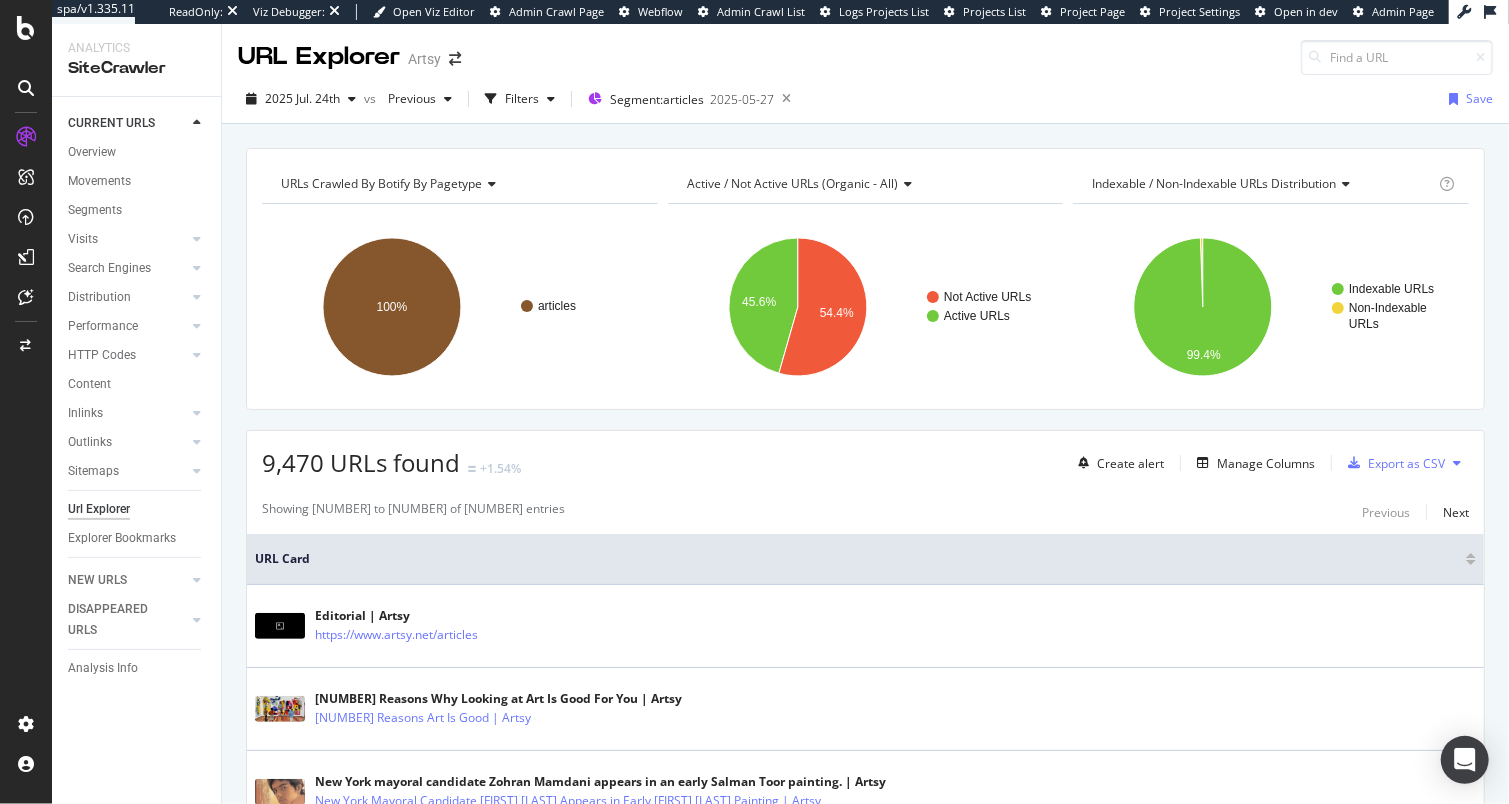 type 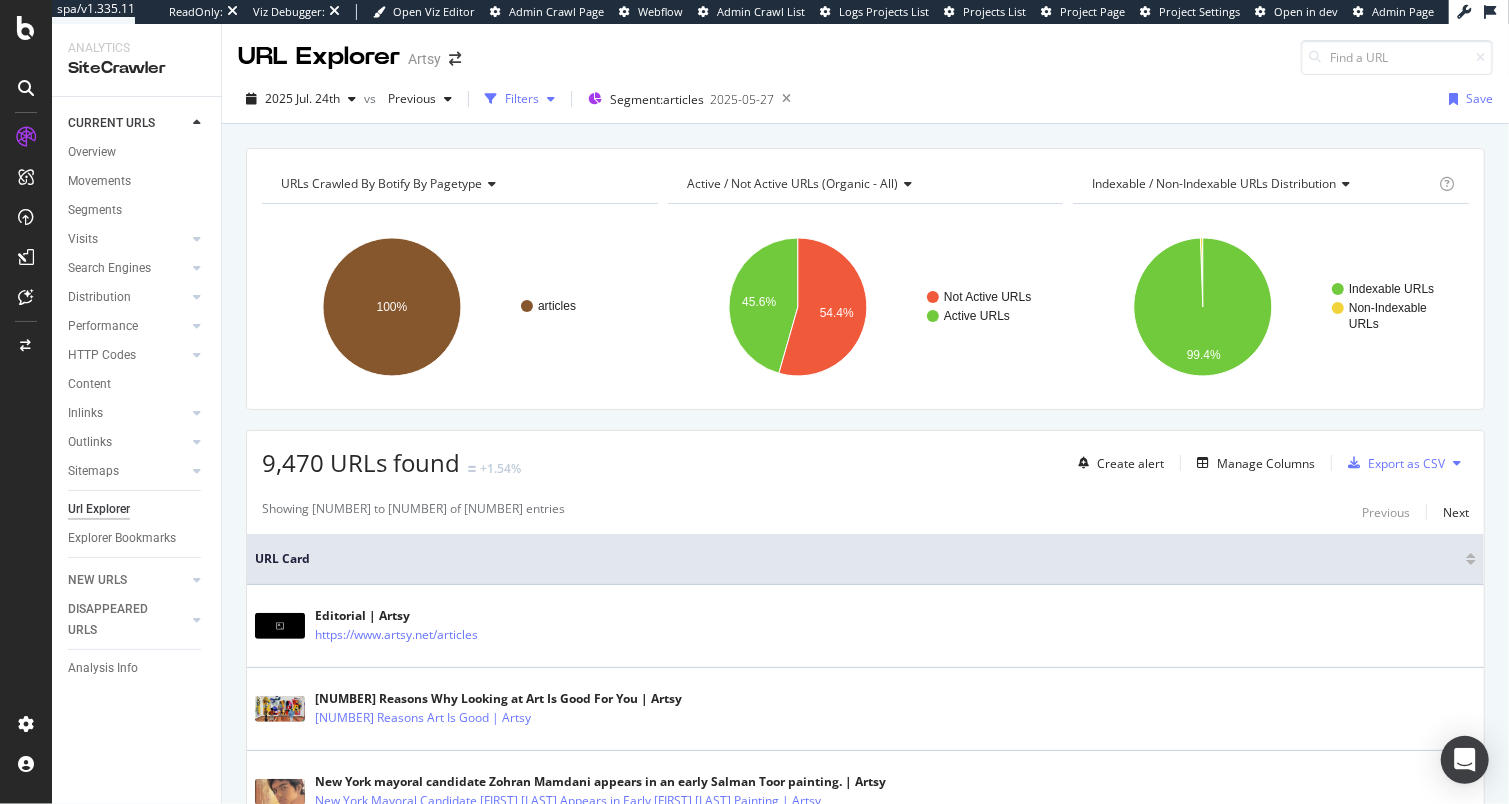 click at bounding box center [551, 99] 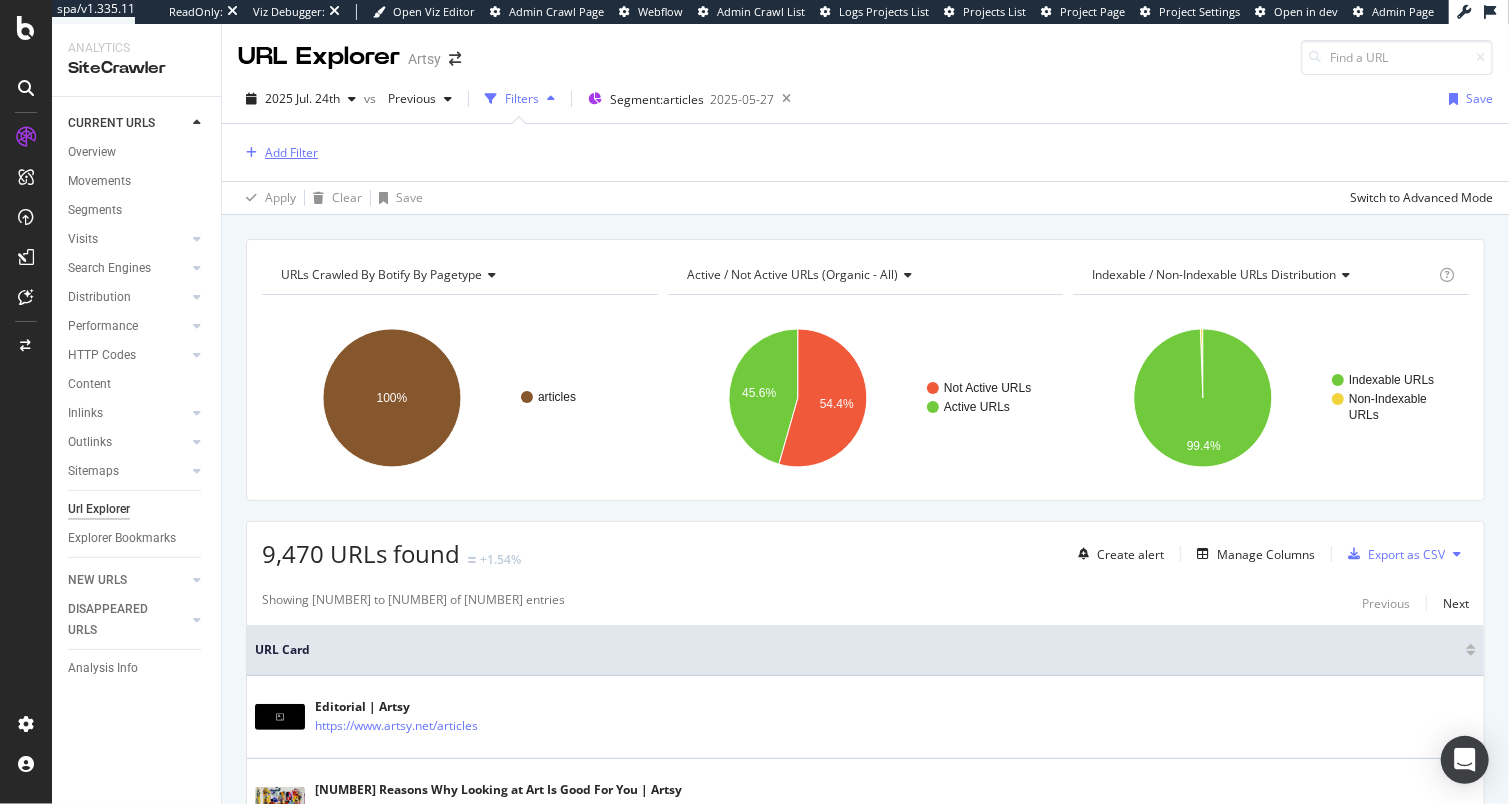click on "Add Filter" at bounding box center (291, 152) 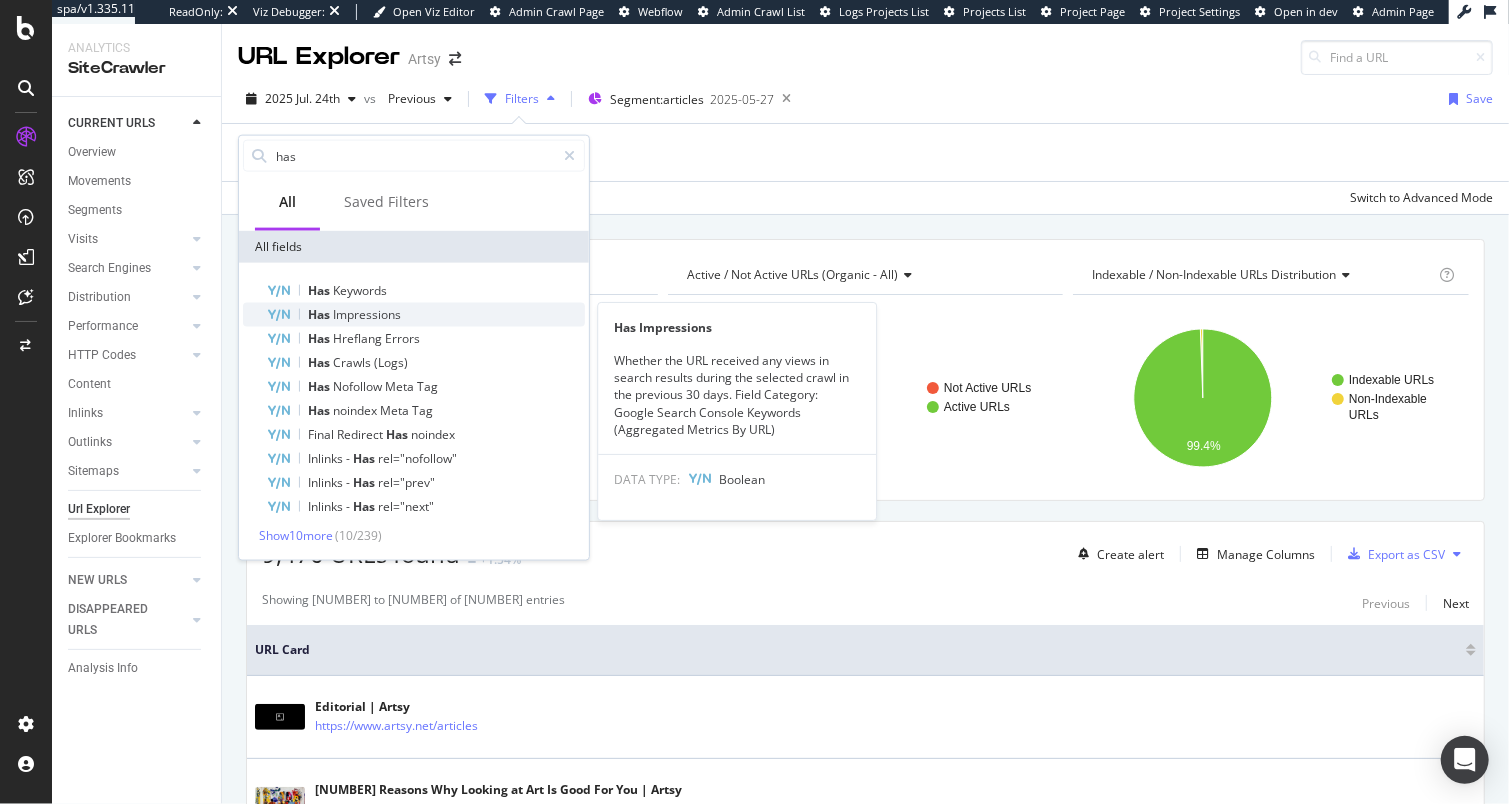 type on "has" 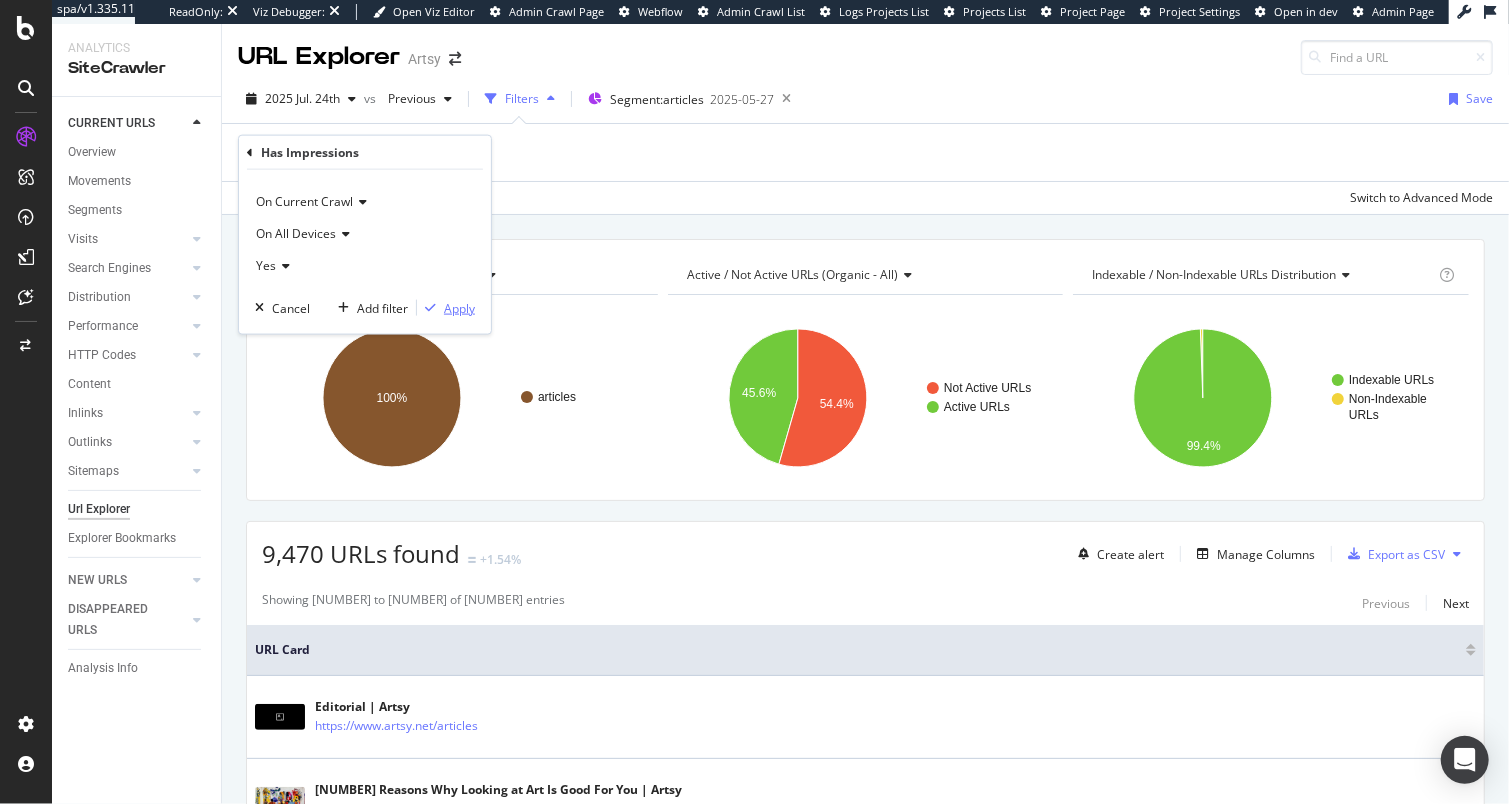 click on "Apply" at bounding box center [459, 307] 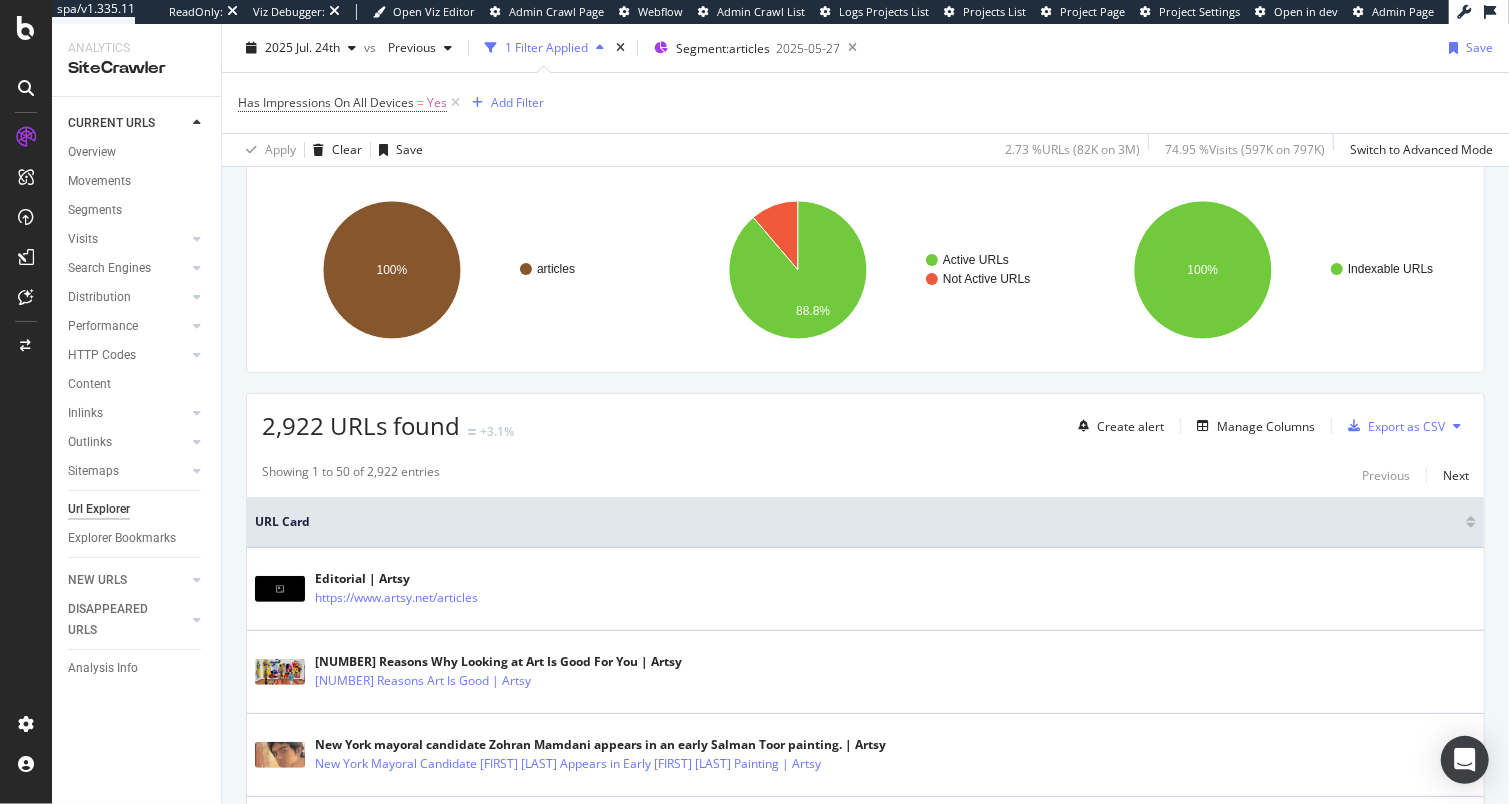 scroll, scrollTop: 200, scrollLeft: 0, axis: vertical 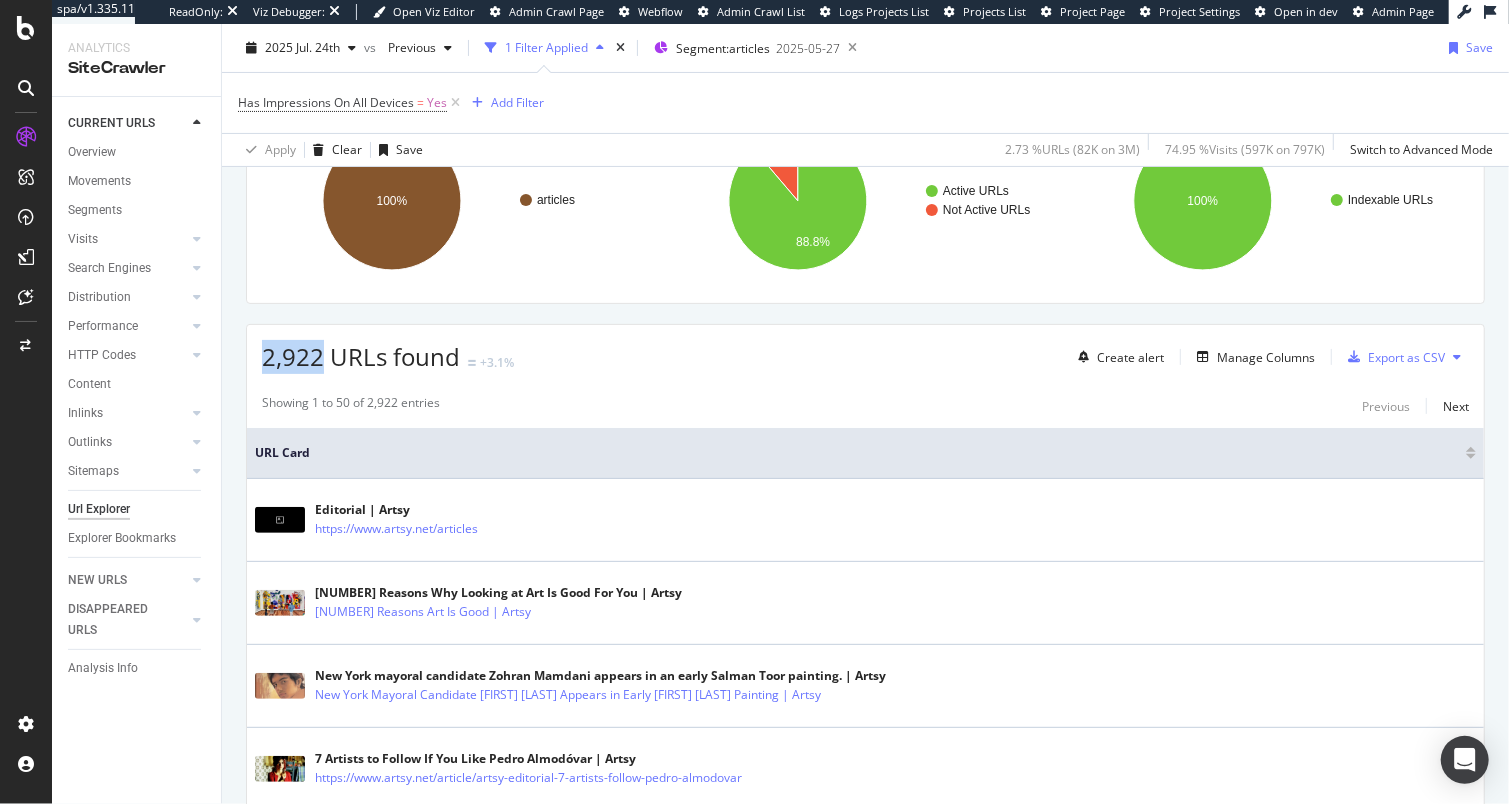 drag, startPoint x: 248, startPoint y: 346, endPoint x: 320, endPoint y: 347, distance: 72.00694 